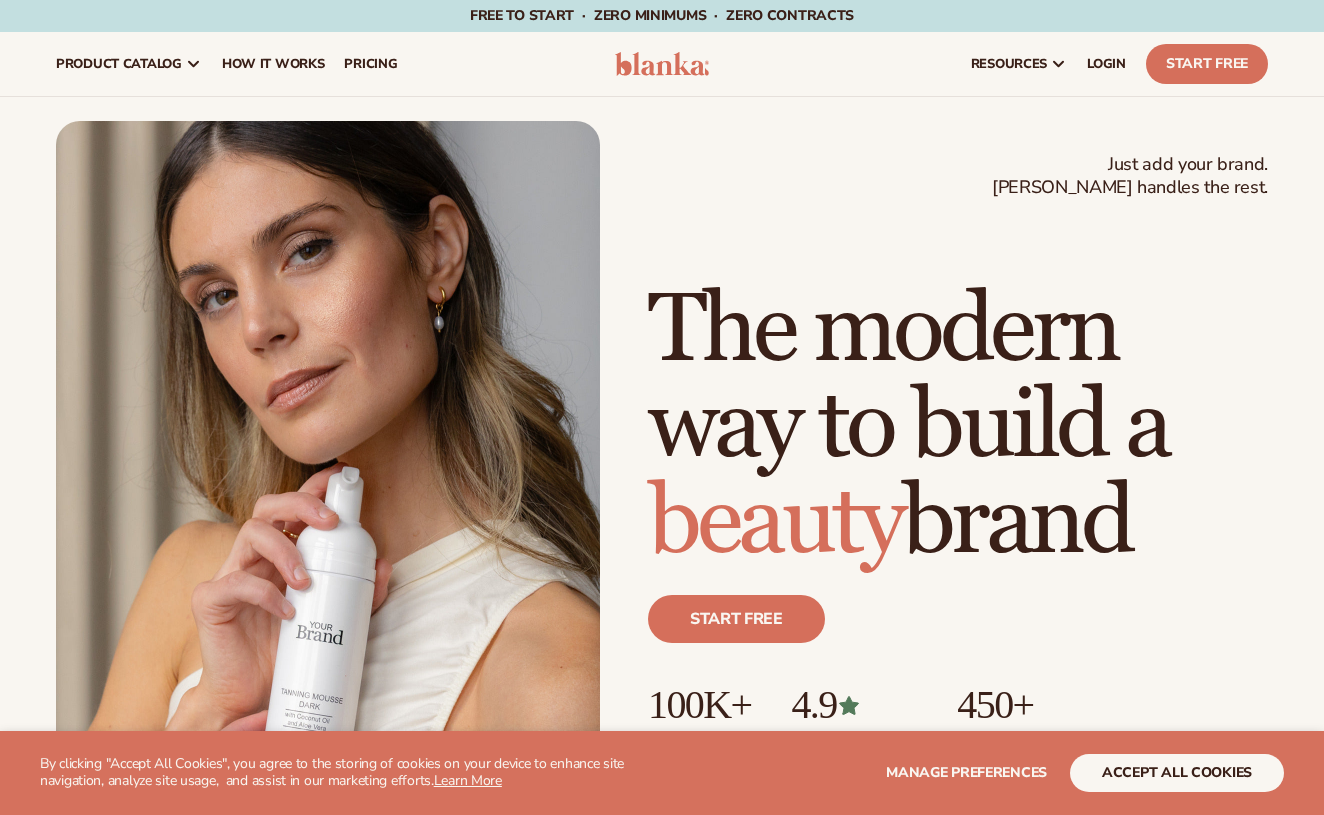 scroll, scrollTop: 0, scrollLeft: 0, axis: both 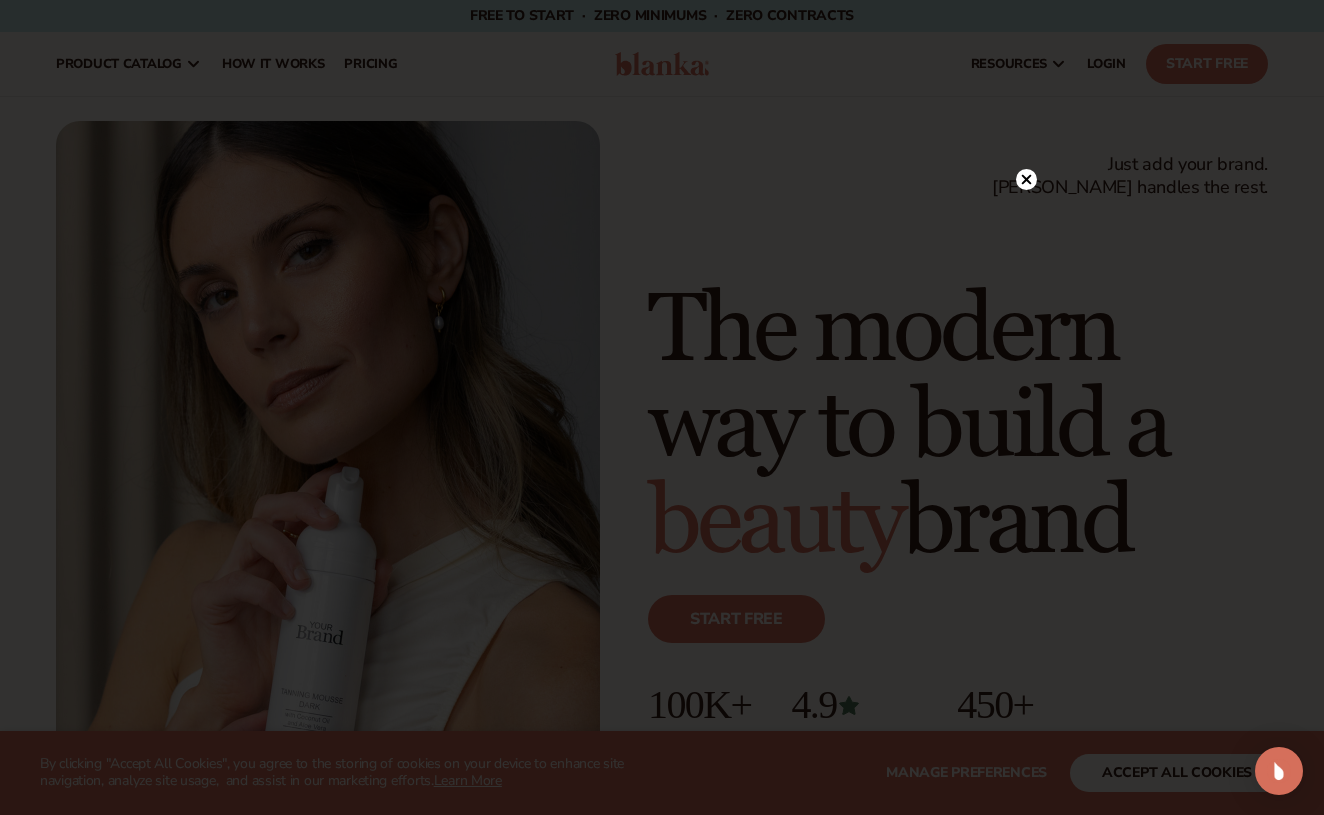 click 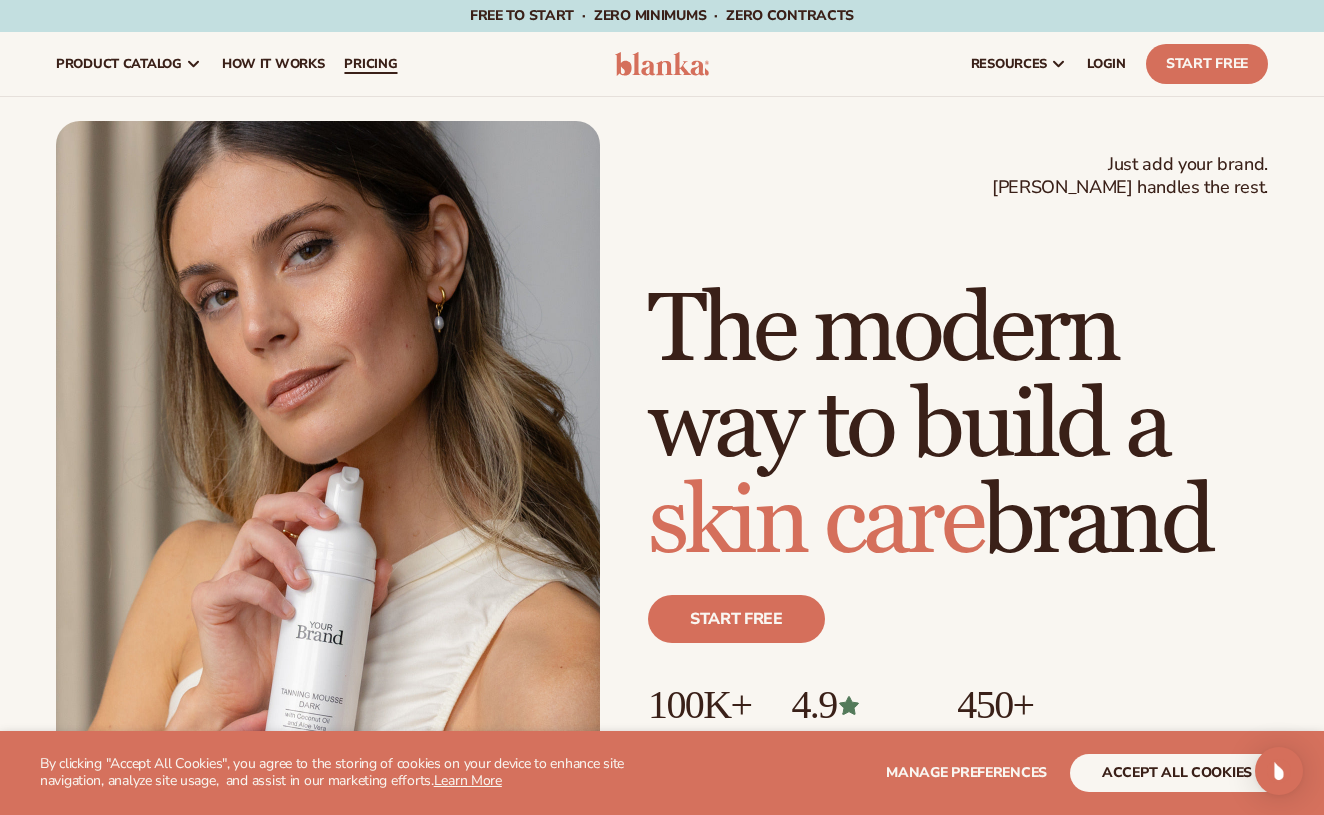 click on "pricing" at bounding box center (370, 64) 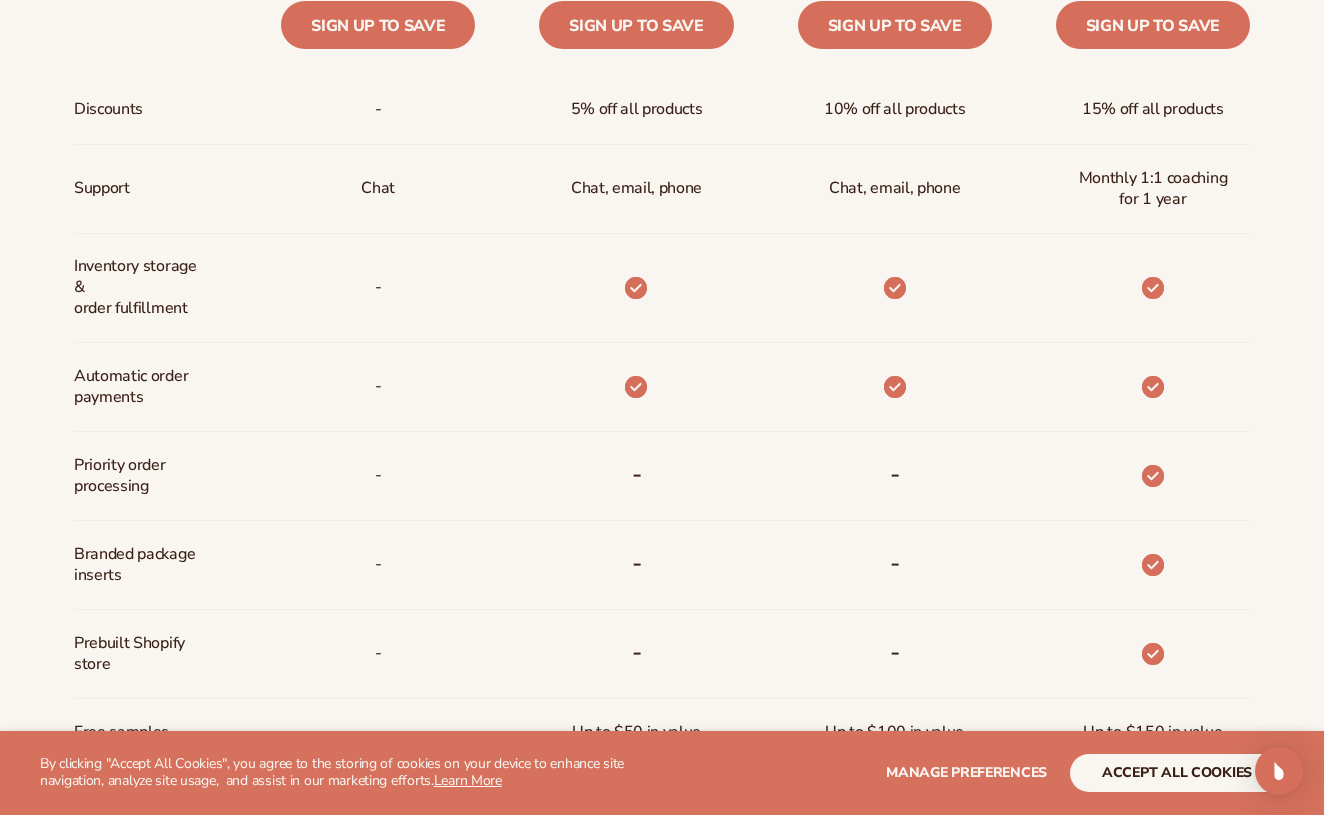 scroll, scrollTop: 1051, scrollLeft: 0, axis: vertical 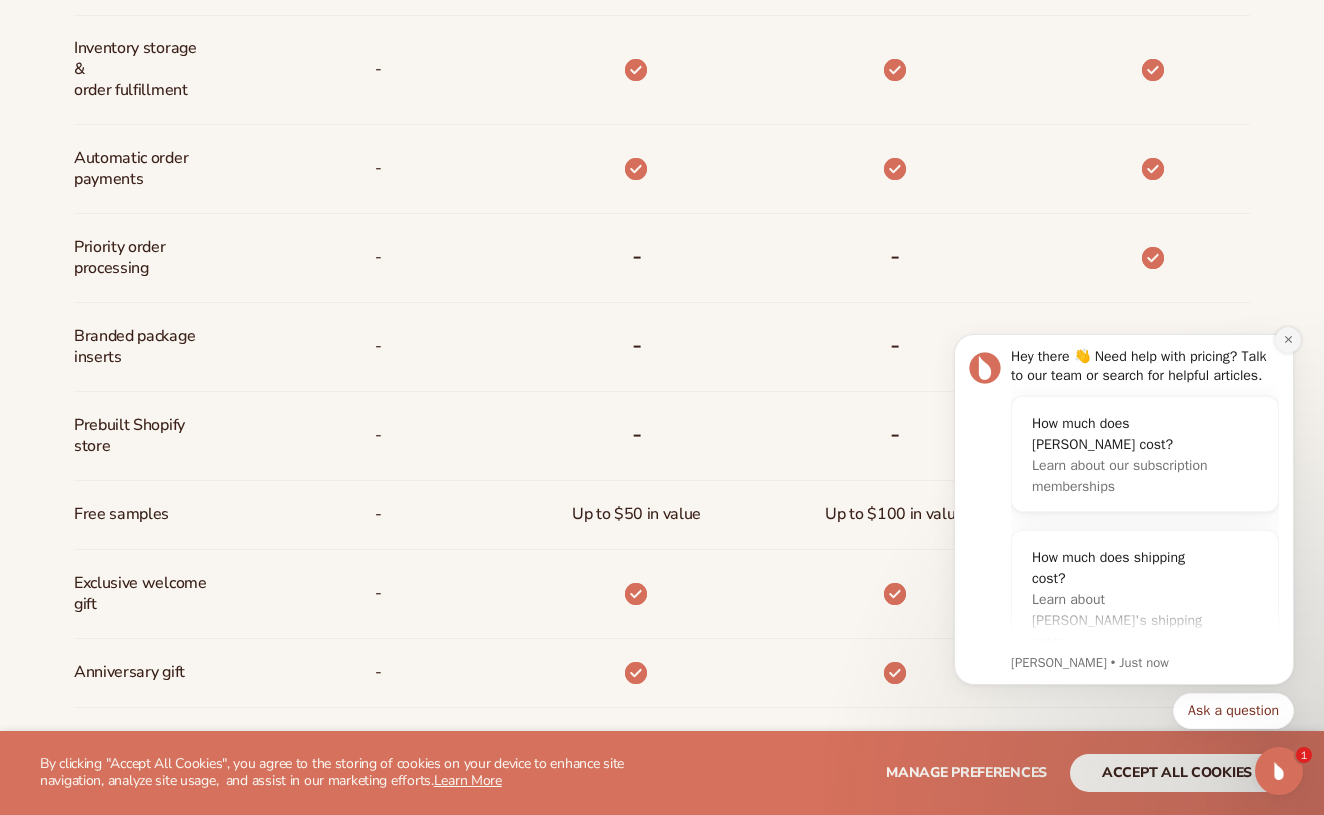 click 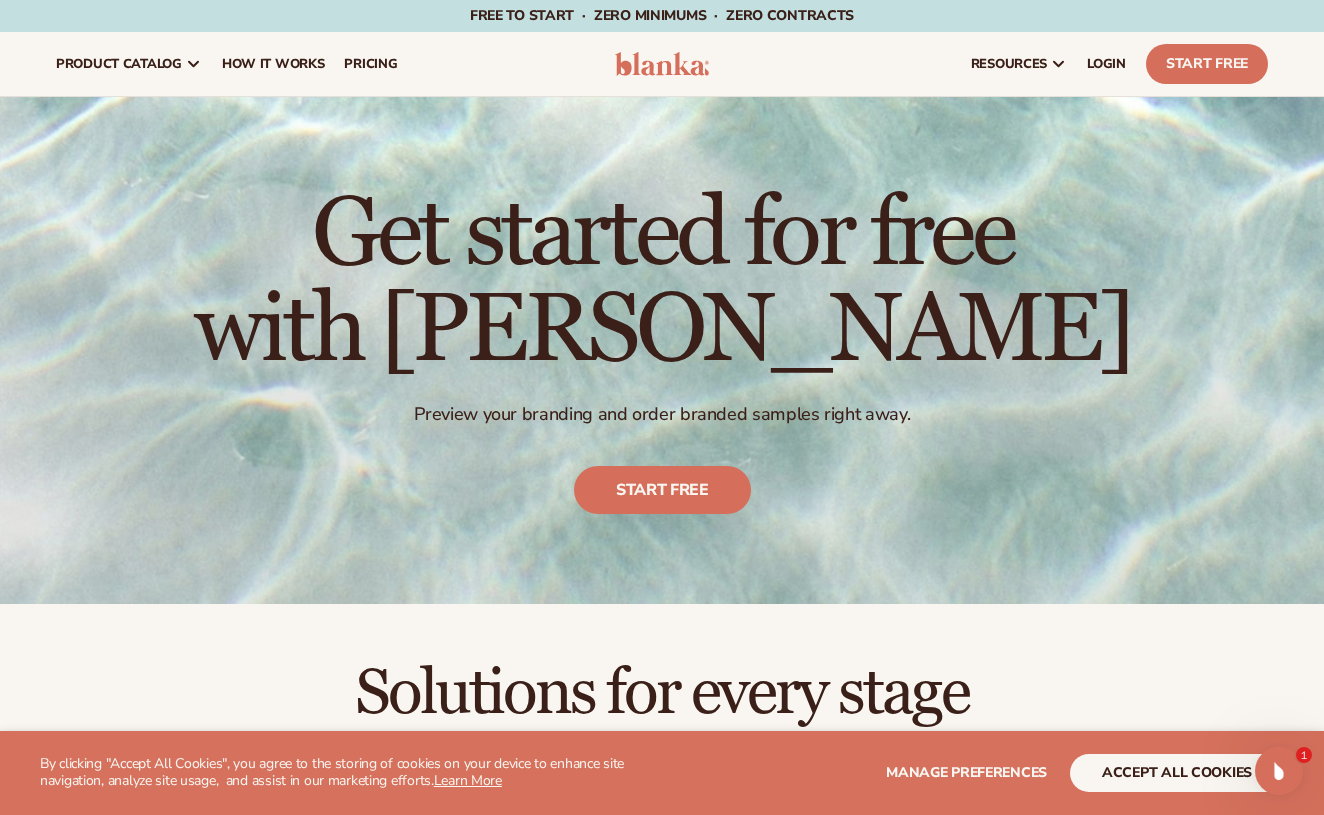 scroll, scrollTop: 0, scrollLeft: 0, axis: both 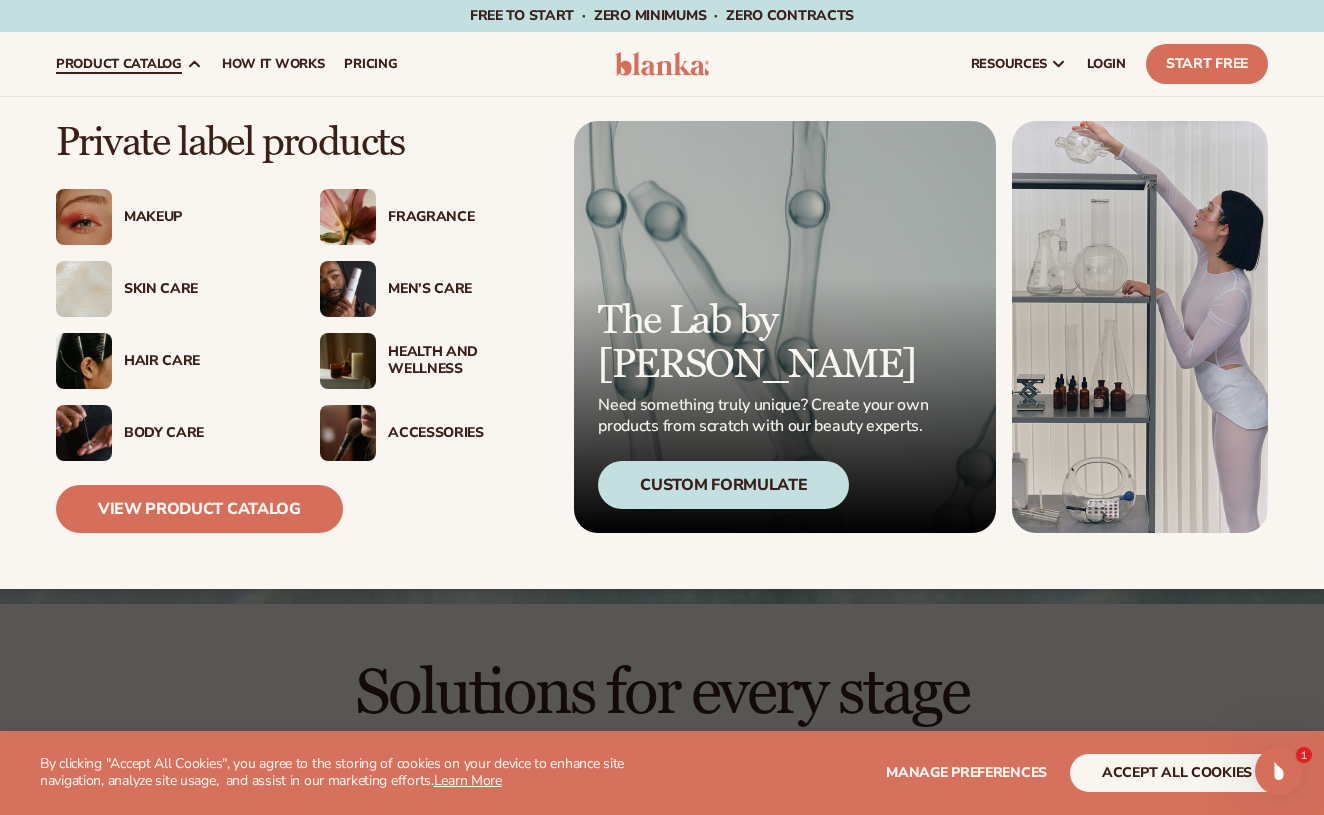 click at bounding box center (84, 361) 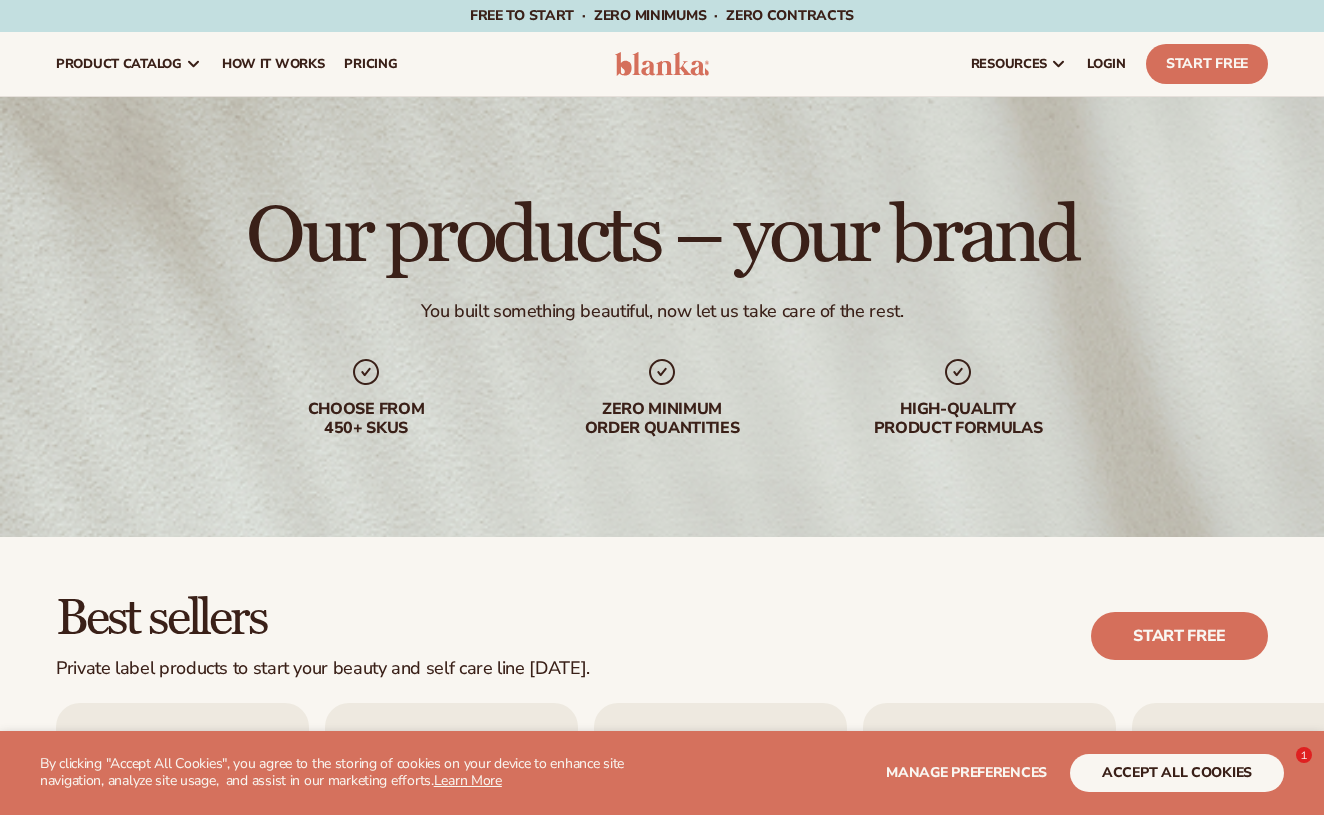 scroll, scrollTop: 144, scrollLeft: 0, axis: vertical 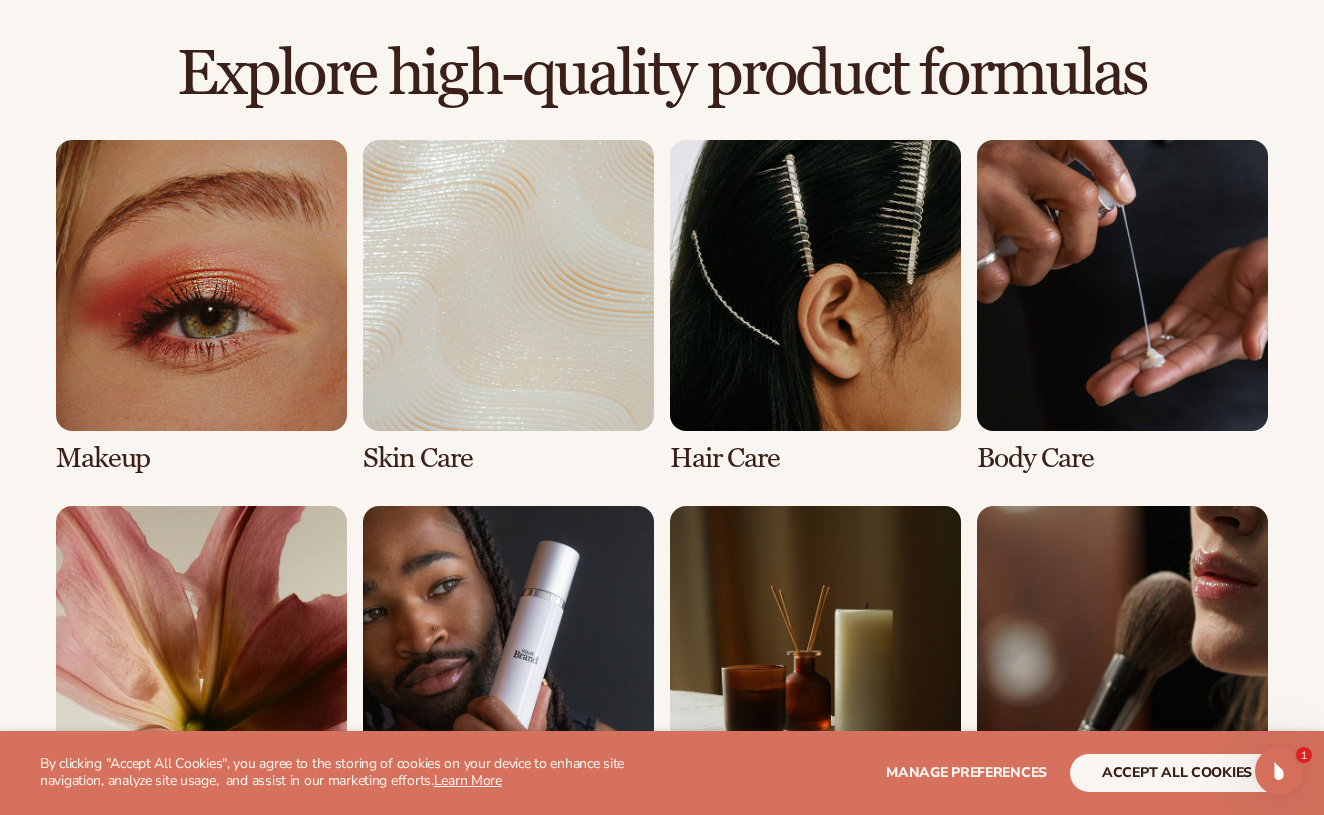 click at bounding box center [815, 307] 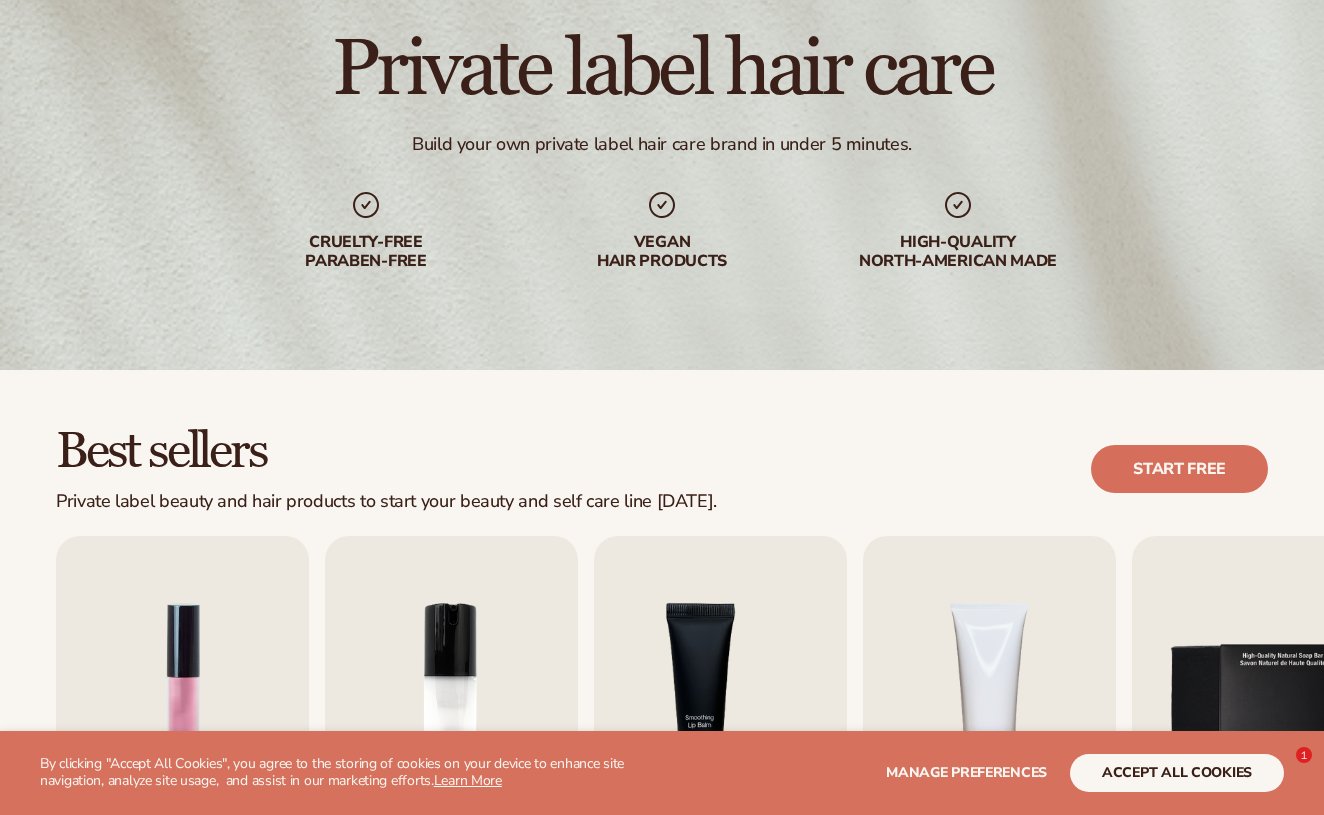 scroll, scrollTop: 417, scrollLeft: 0, axis: vertical 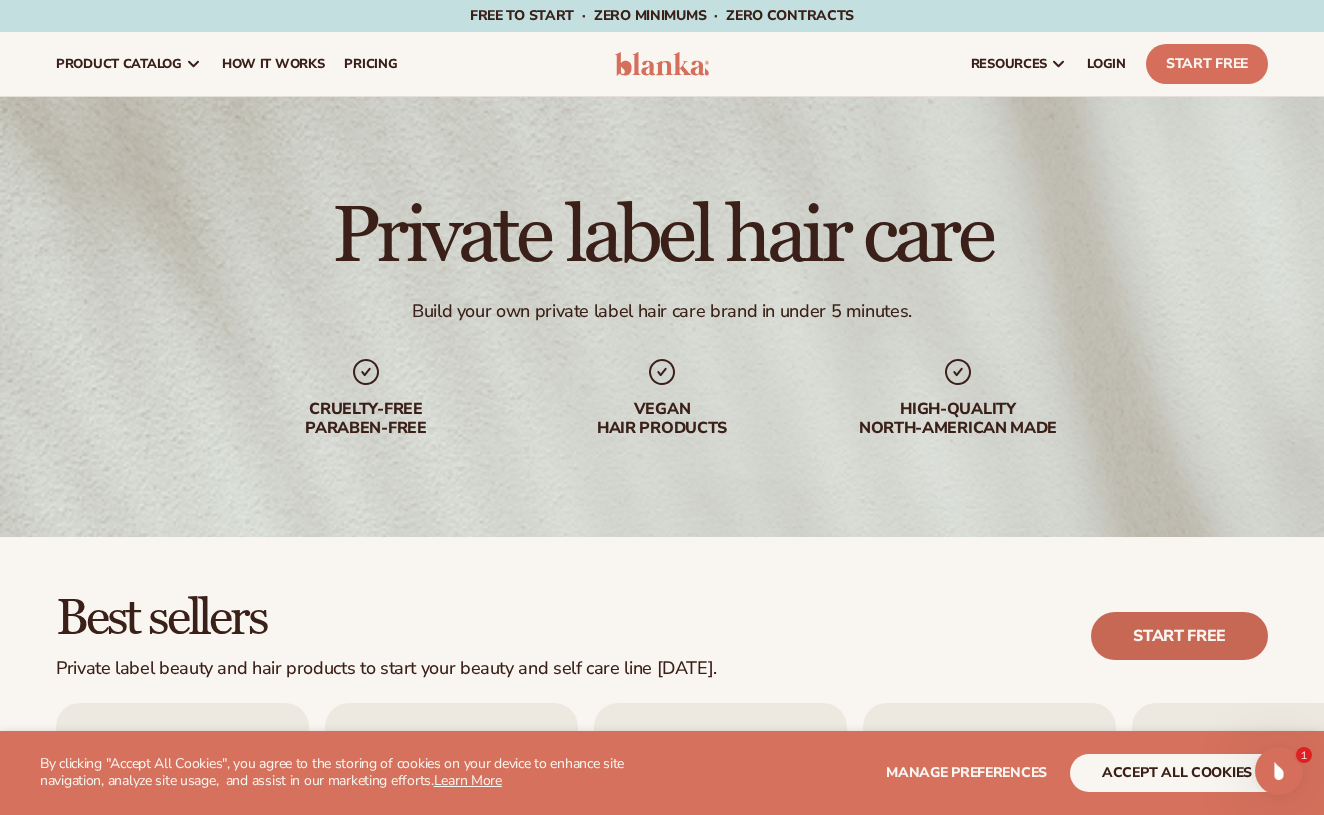 click on "Start free" at bounding box center (1179, 636) 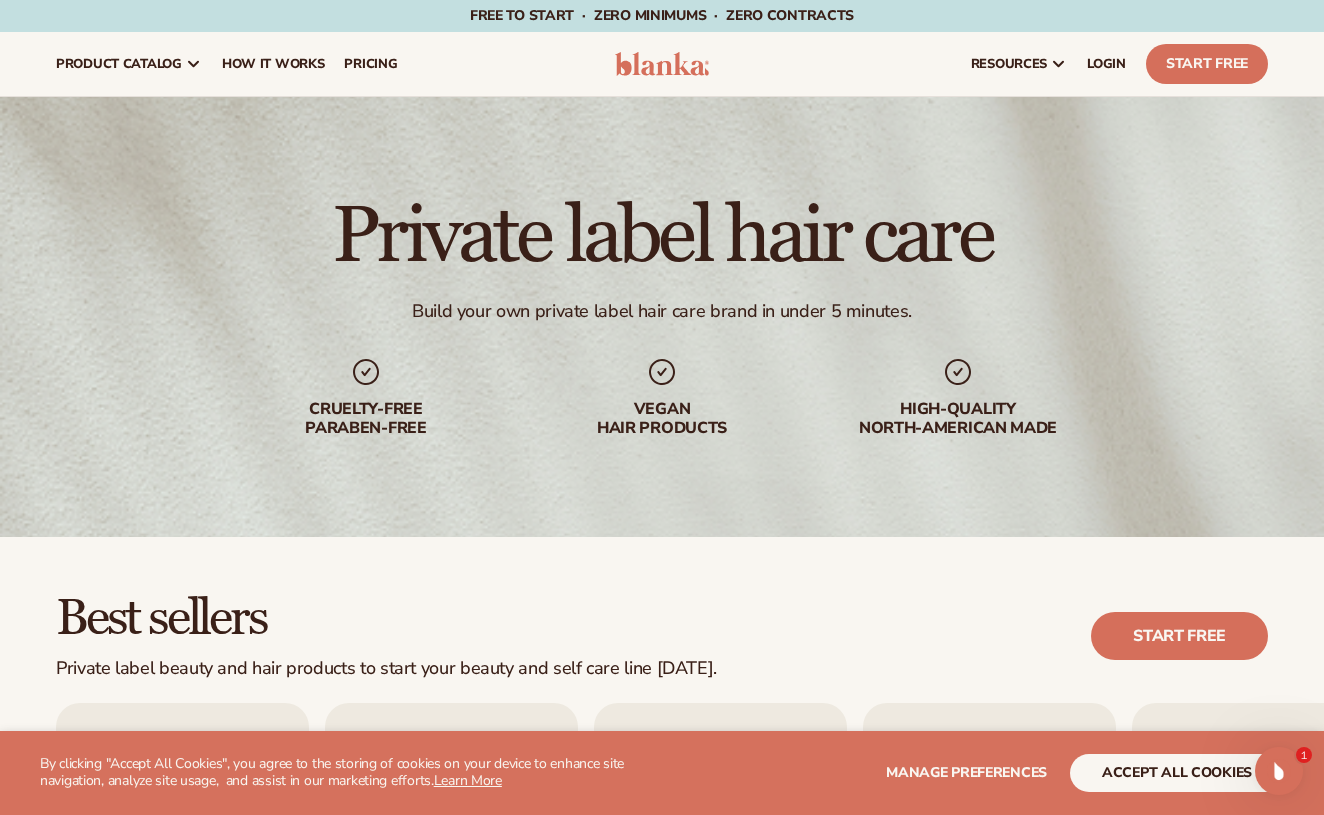 scroll, scrollTop: 0, scrollLeft: 0, axis: both 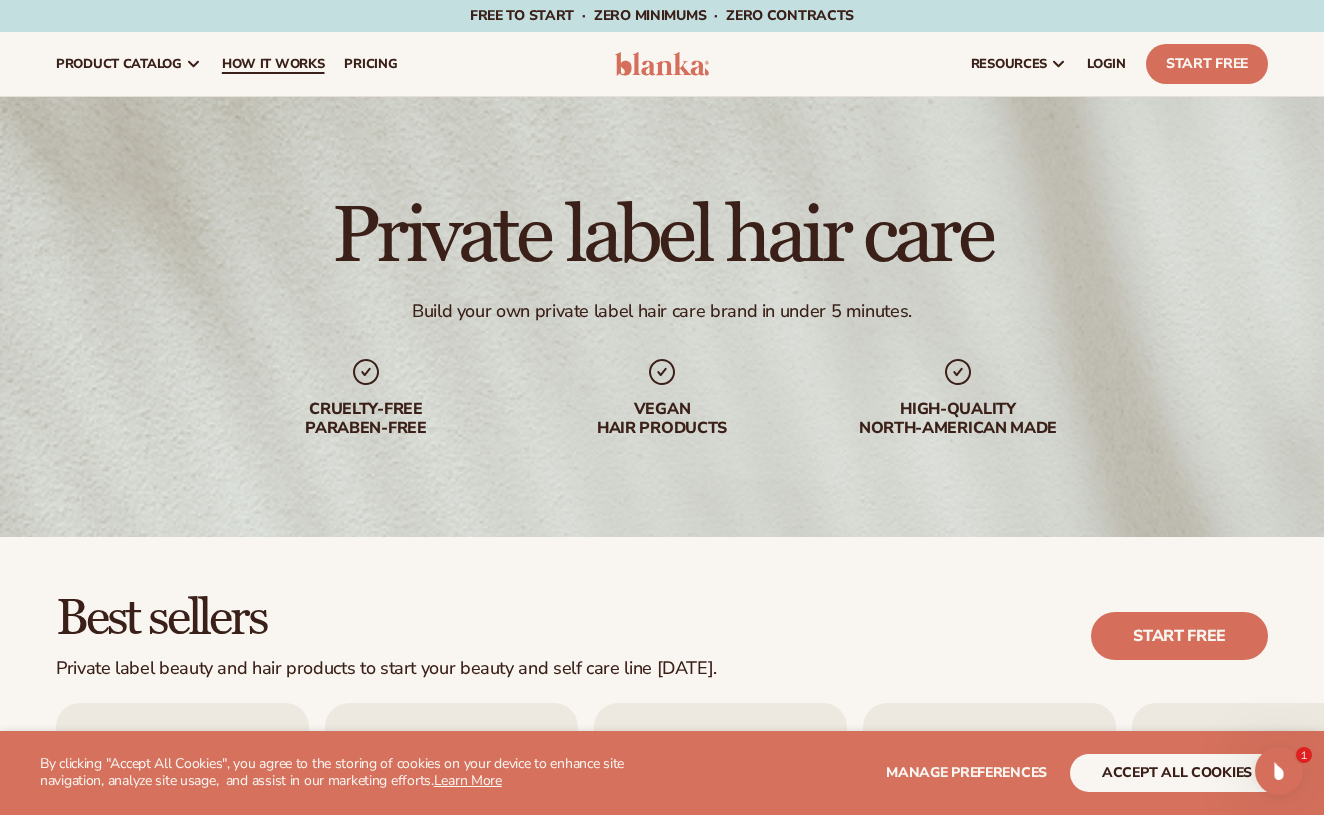 click on "How It Works" at bounding box center (273, 64) 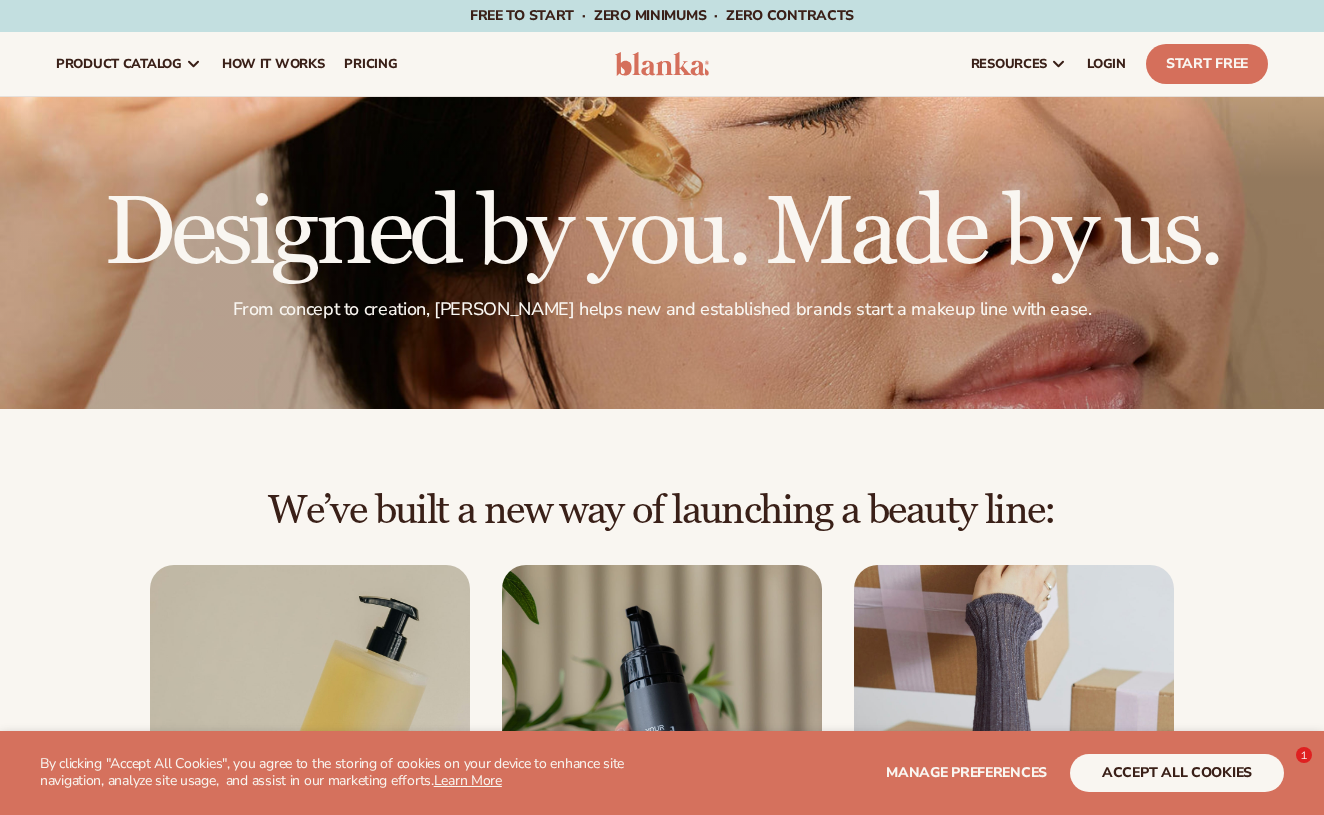 scroll, scrollTop: 174, scrollLeft: 0, axis: vertical 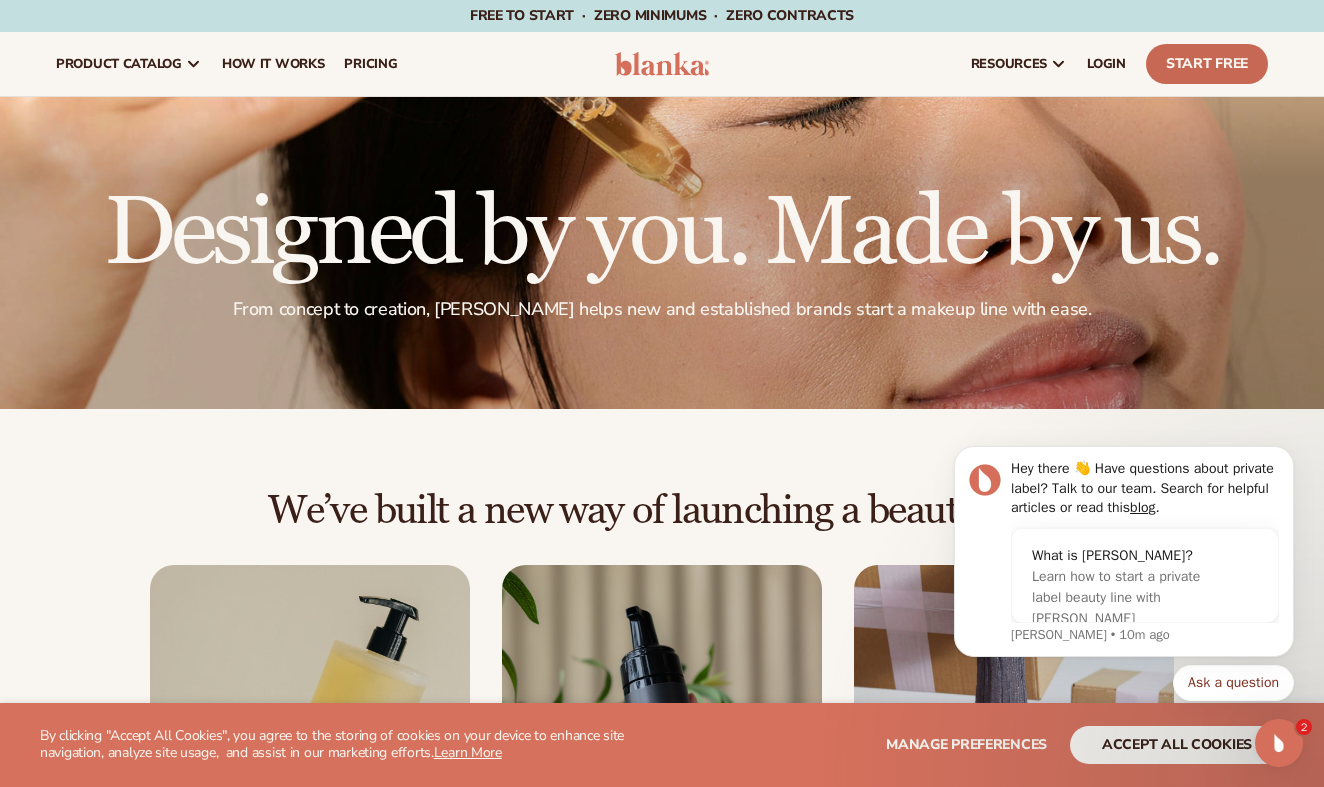 click on "Start Free" at bounding box center (1207, 64) 